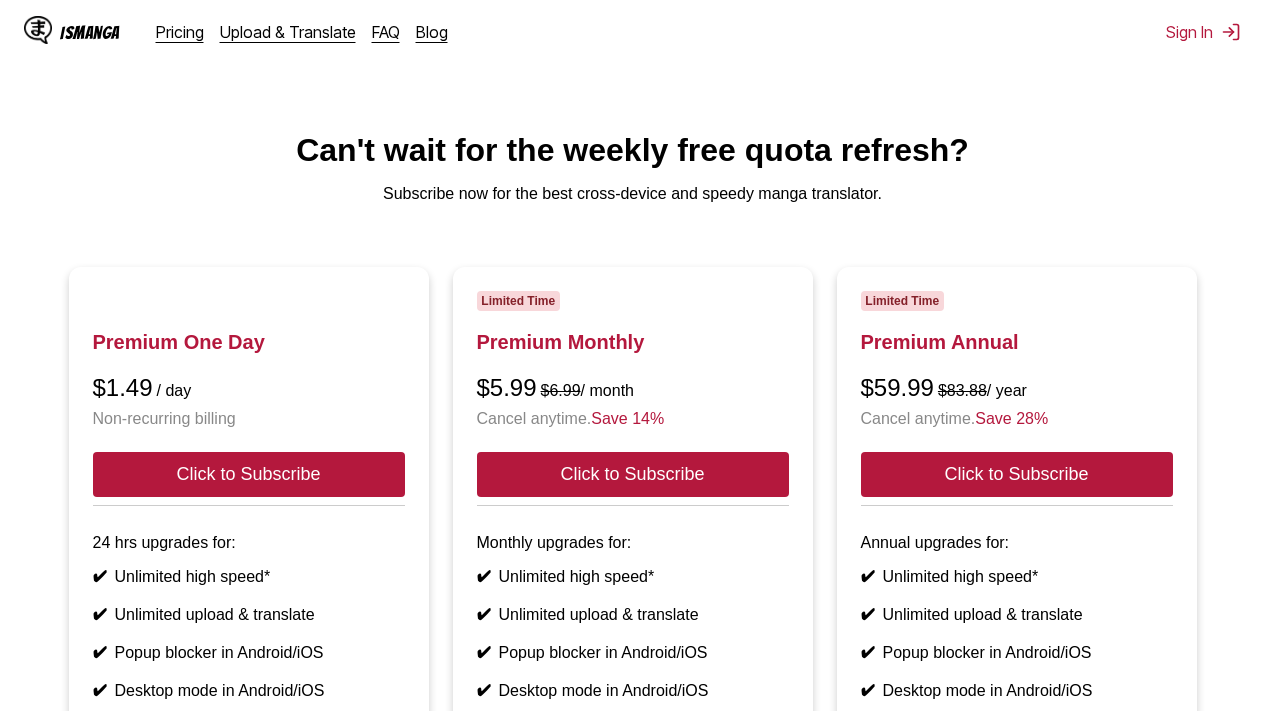 scroll, scrollTop: 0, scrollLeft: 0, axis: both 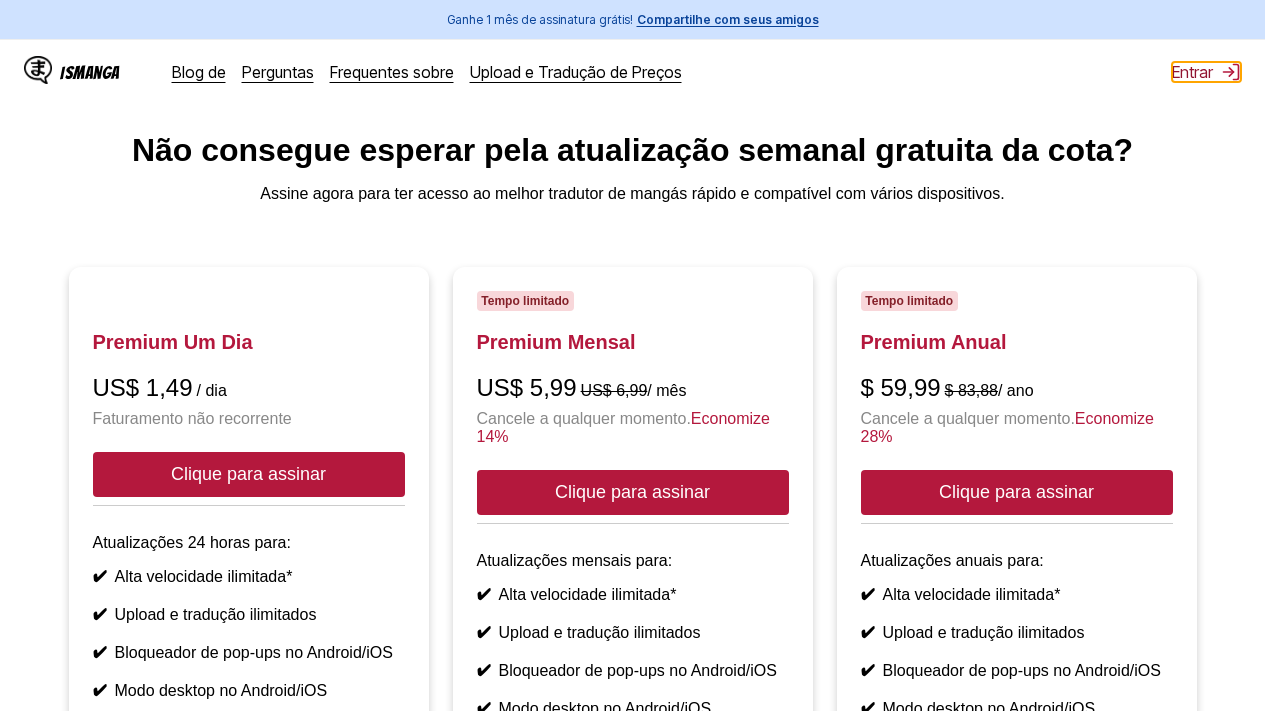 click on "Entrar" at bounding box center (1192, 72) 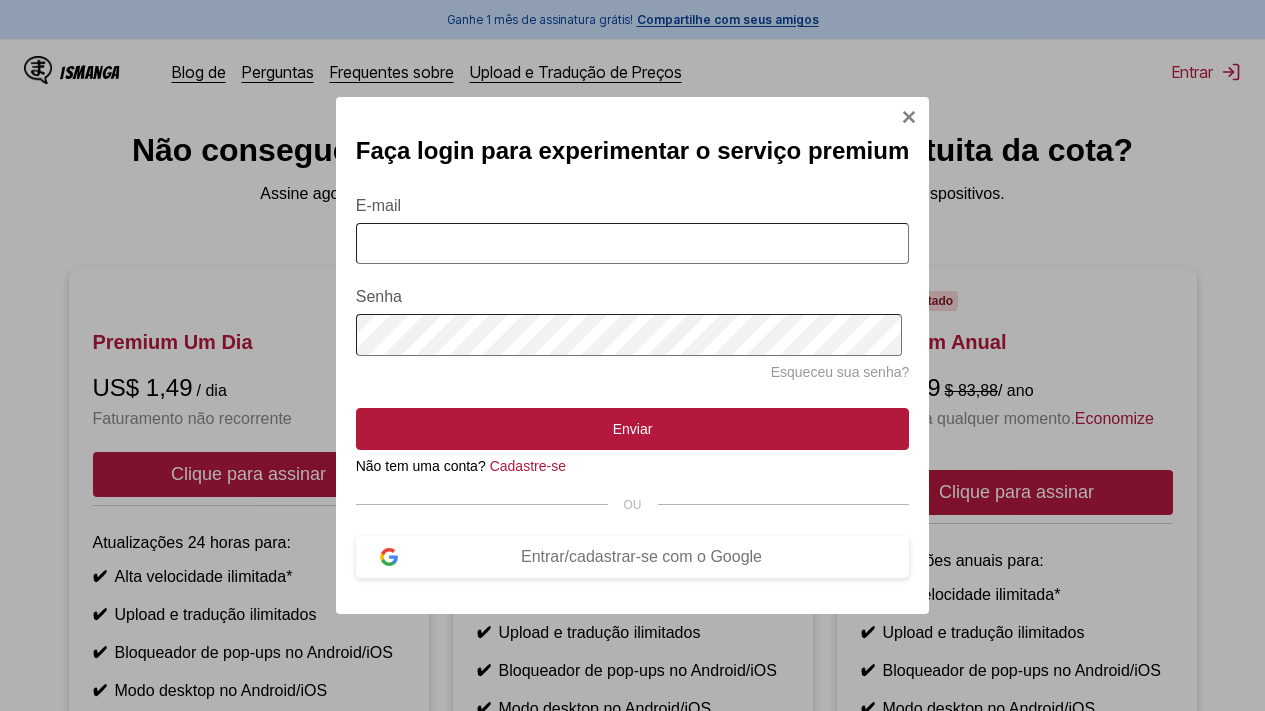 drag, startPoint x: 630, startPoint y: 216, endPoint x: 636, endPoint y: 227, distance: 12.529964 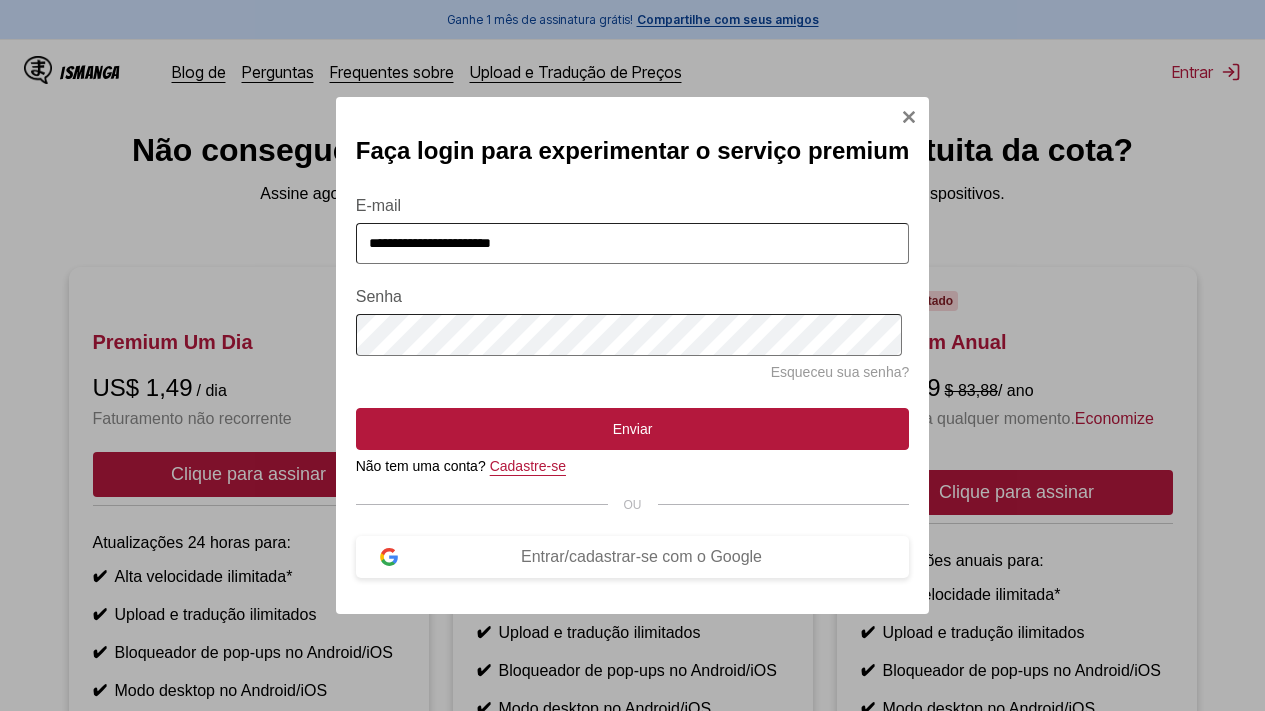 click on "Cadastre-se" at bounding box center [528, 466] 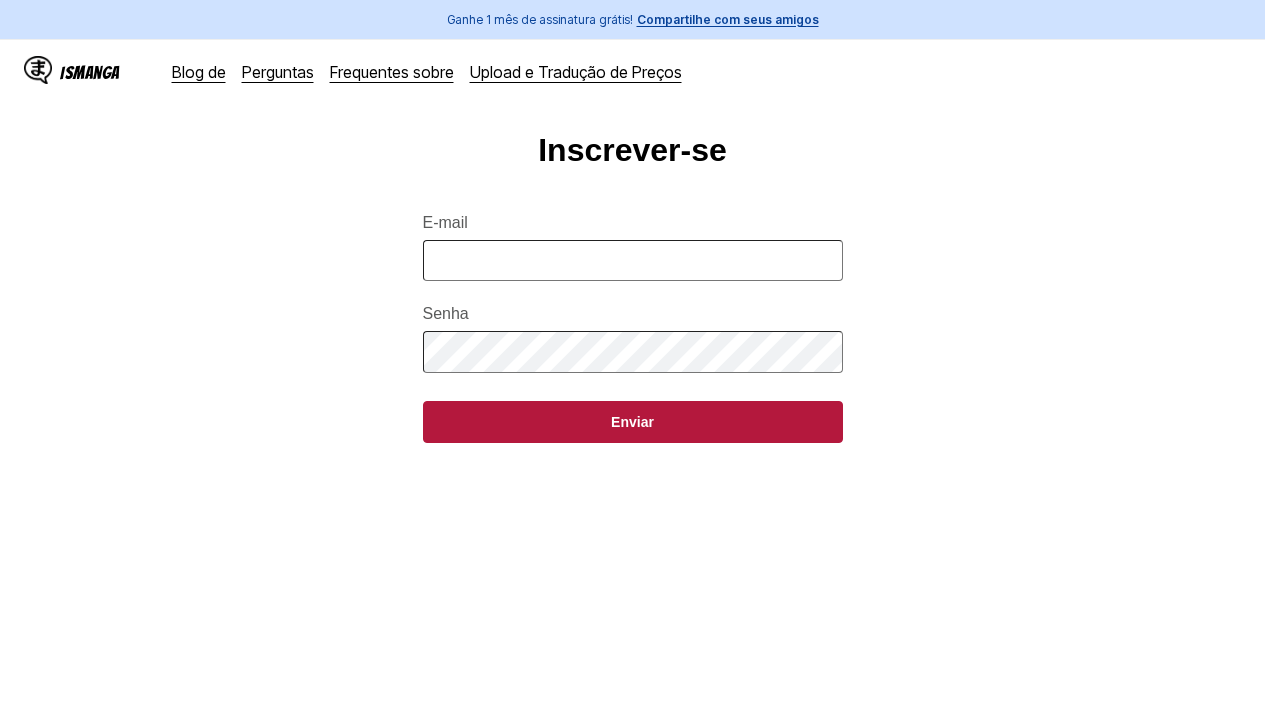 click on "E-mail" at bounding box center [633, 260] 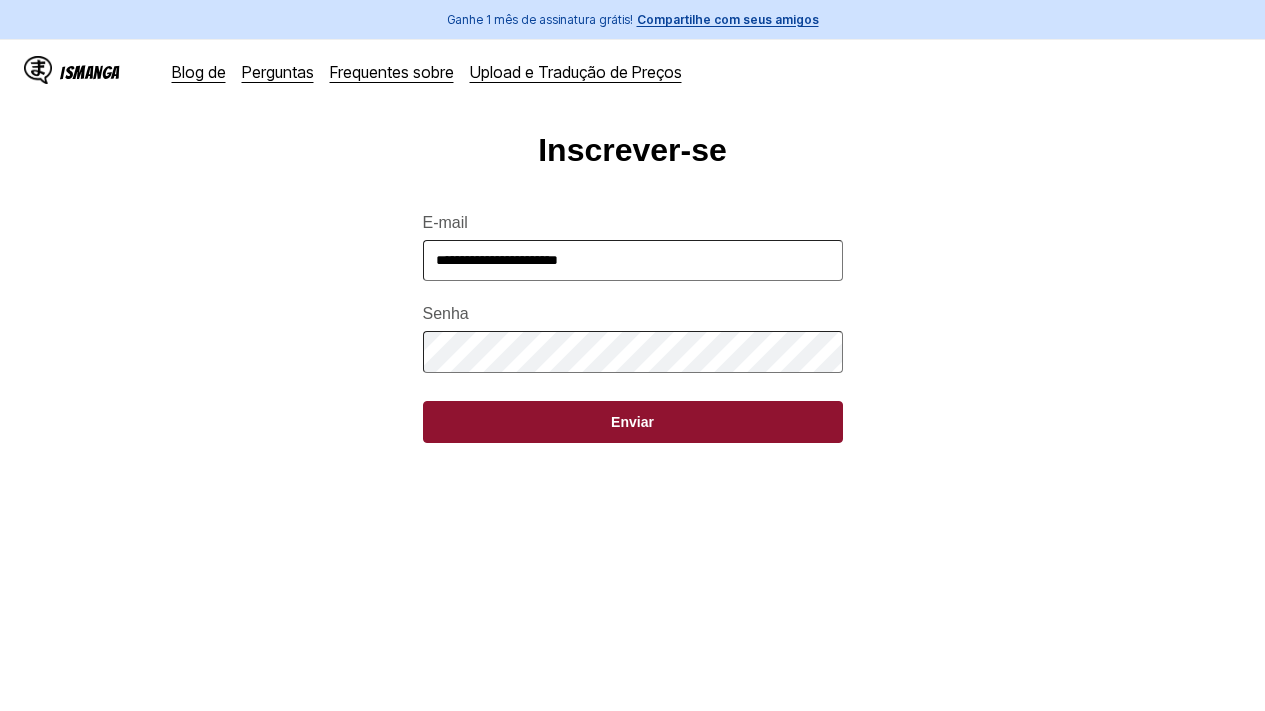 click on "Enviar" at bounding box center [633, 422] 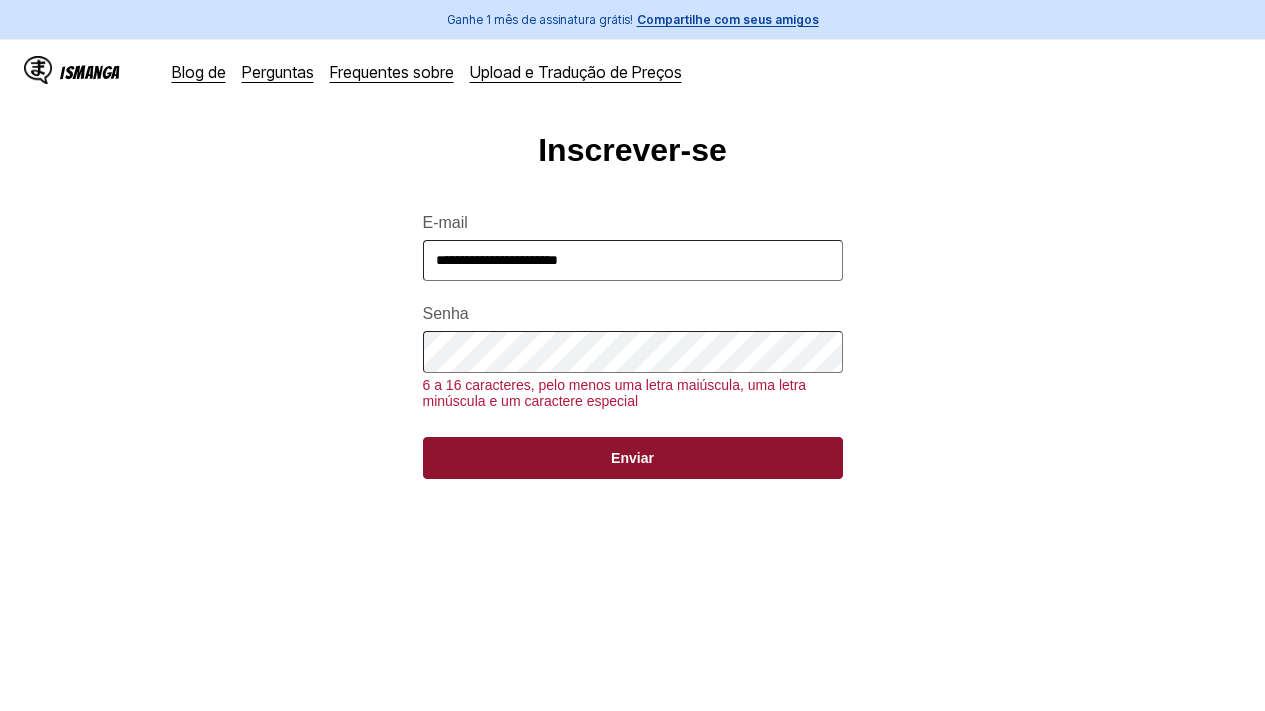 click on "Enviar" at bounding box center [632, 458] 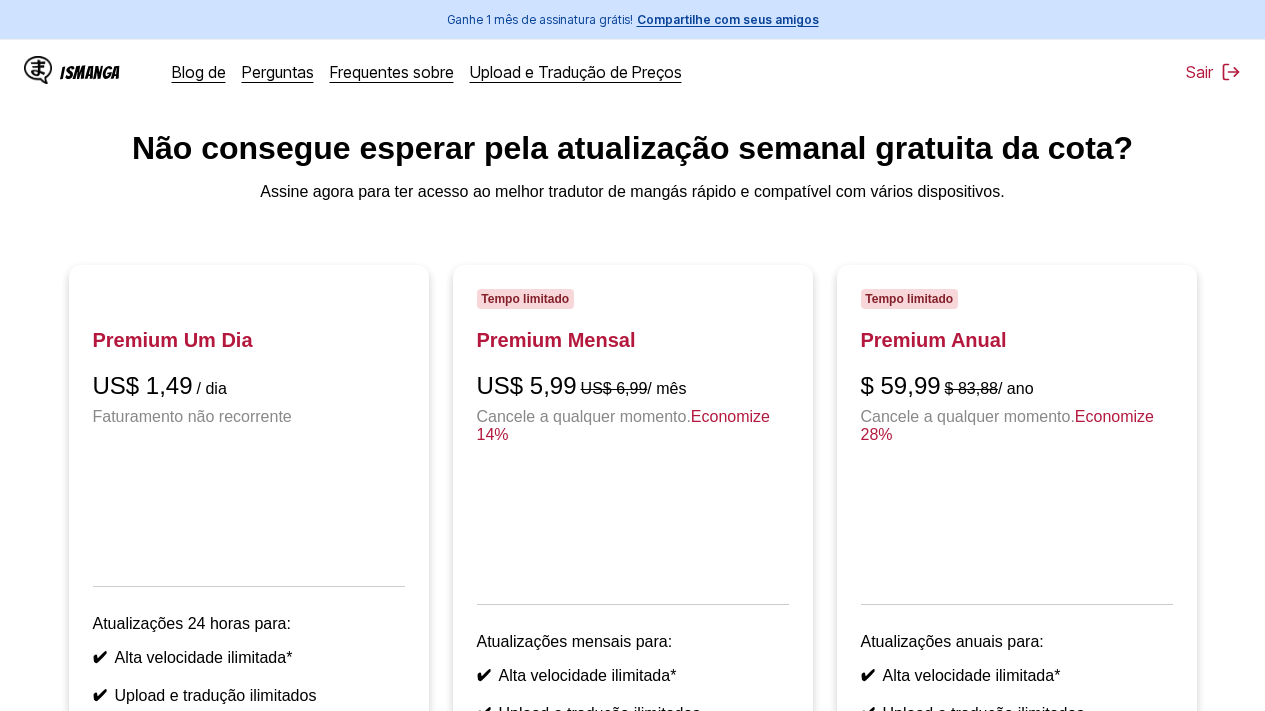 scroll, scrollTop: 0, scrollLeft: 0, axis: both 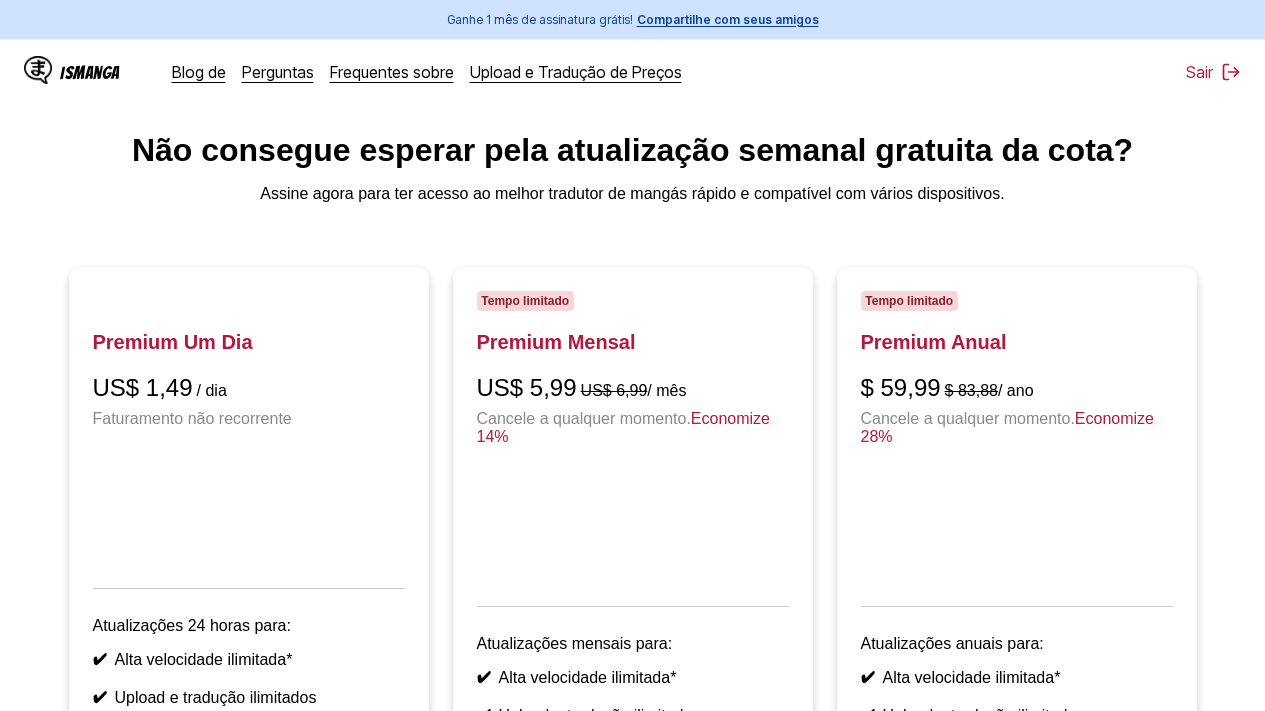 click on "IsManga" at bounding box center [90, 72] 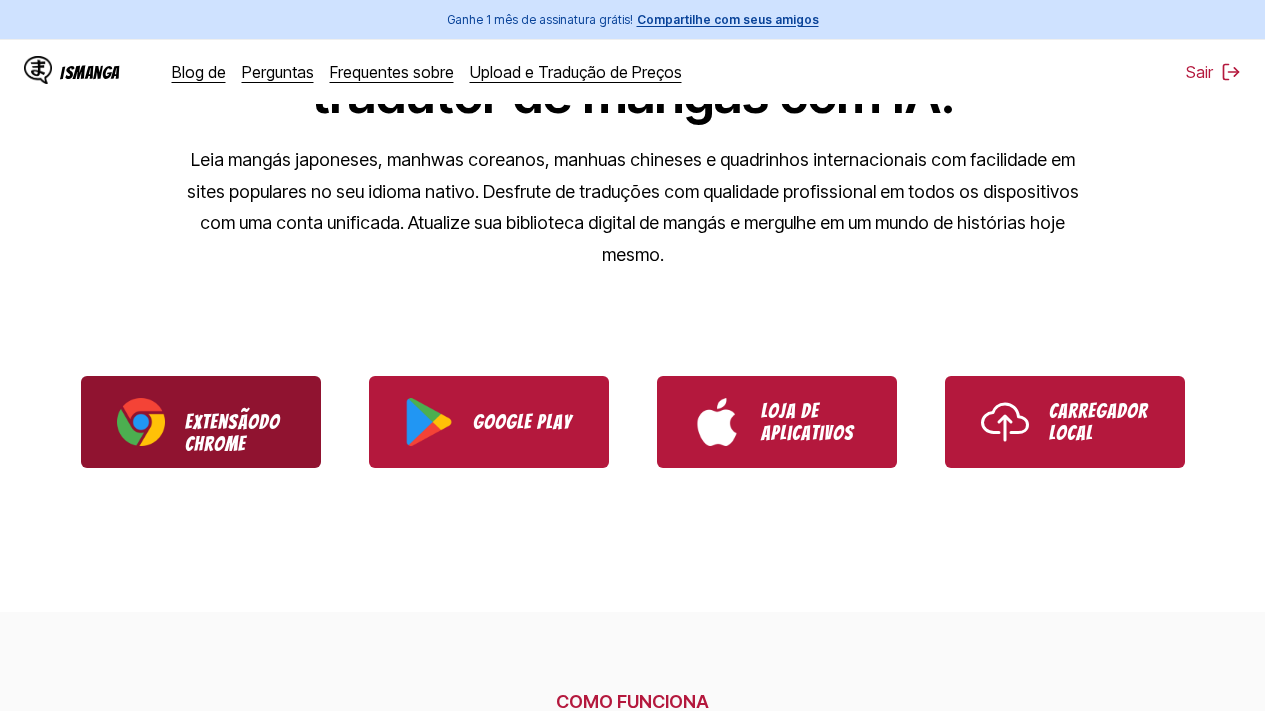 scroll, scrollTop: 300, scrollLeft: 0, axis: vertical 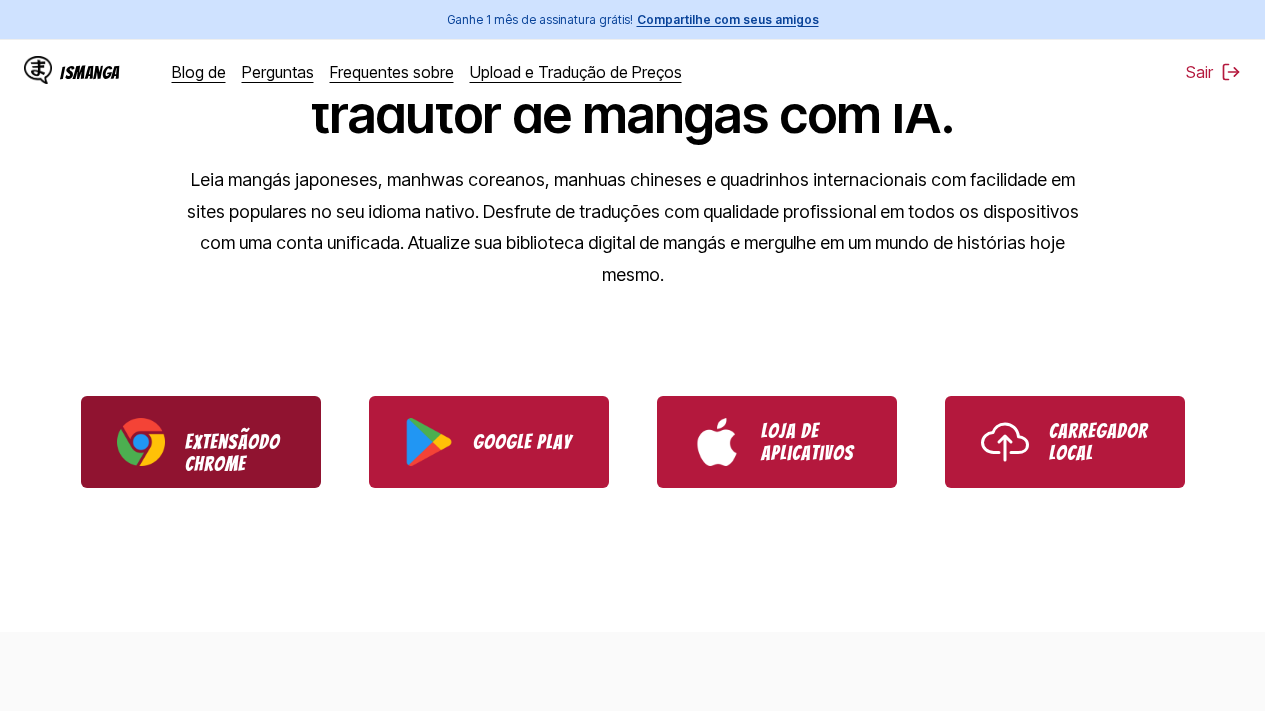 click on "Extensão" at bounding box center [222, 442] 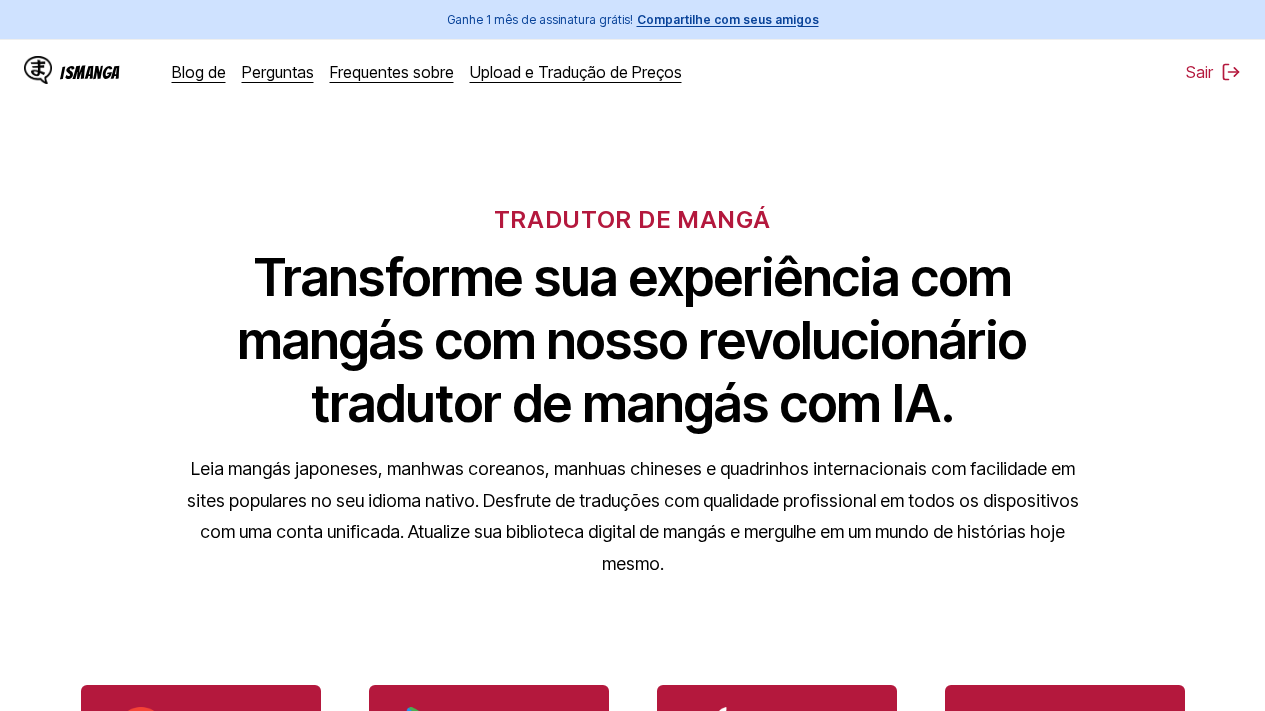 scroll, scrollTop: 0, scrollLeft: 0, axis: both 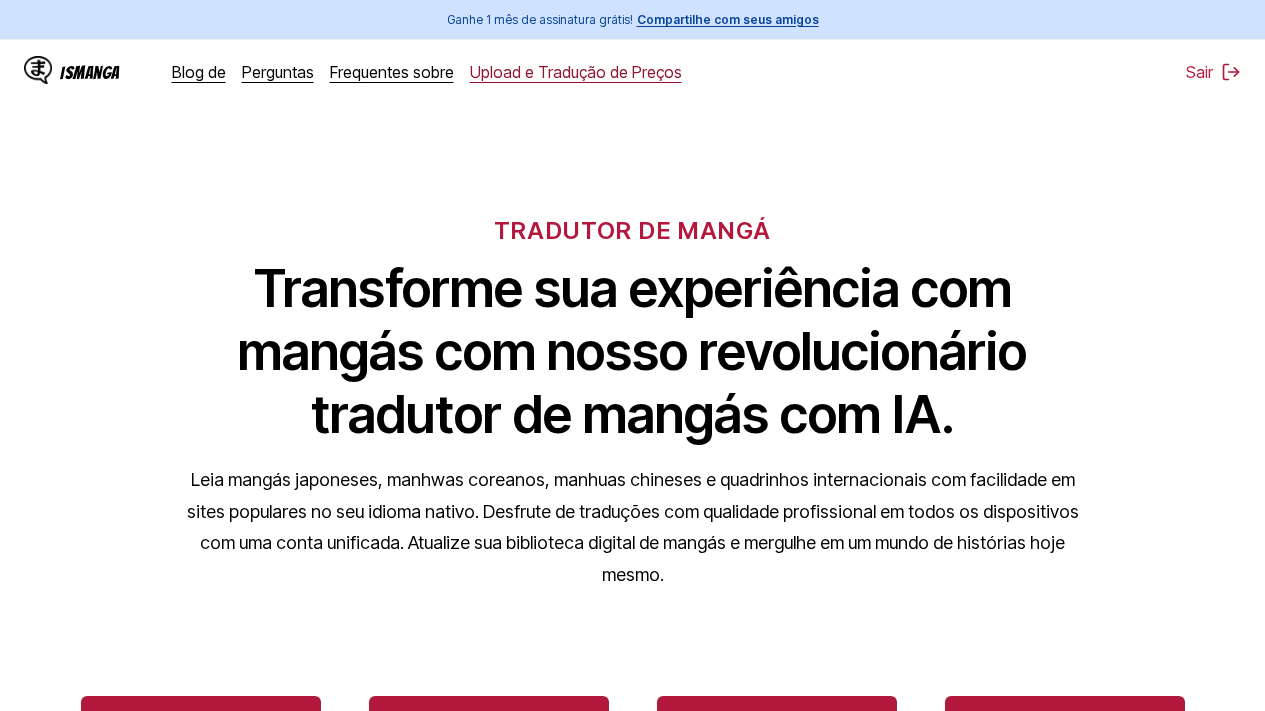 click on "Upload e Tradução de Preços" at bounding box center (576, 72) 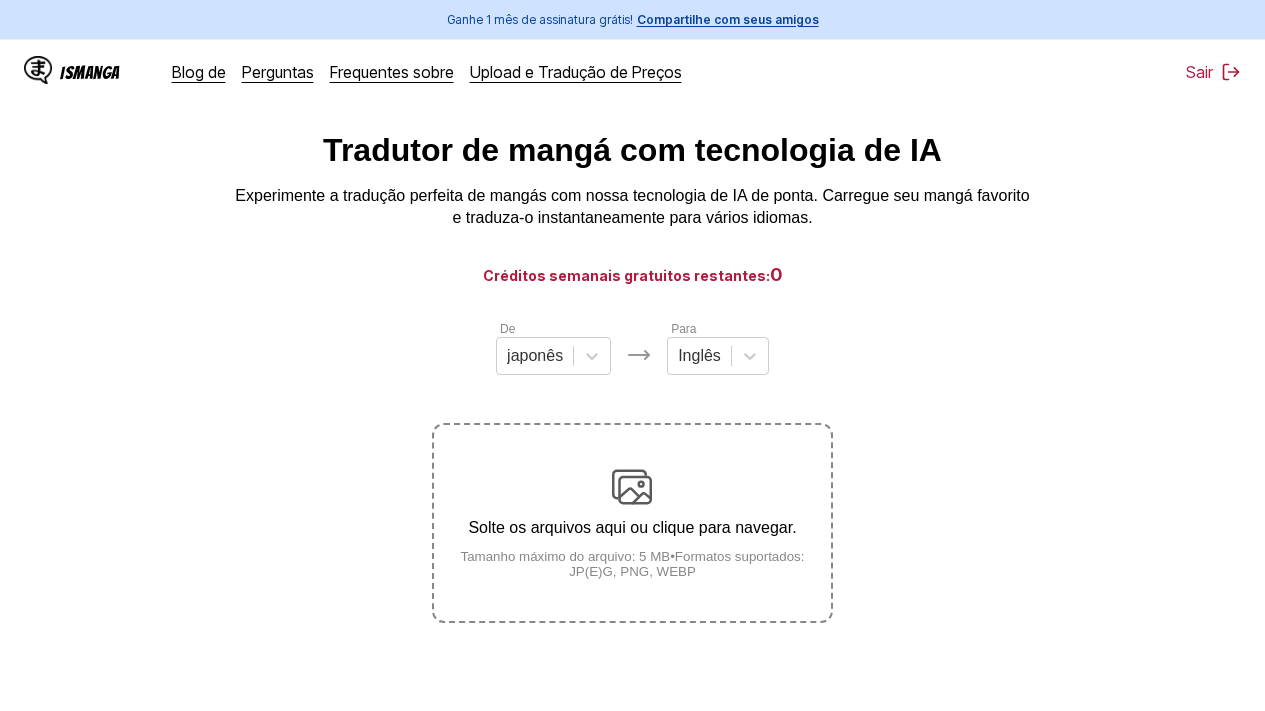 click on "Compartilhe com seus amigos" at bounding box center [728, 19] 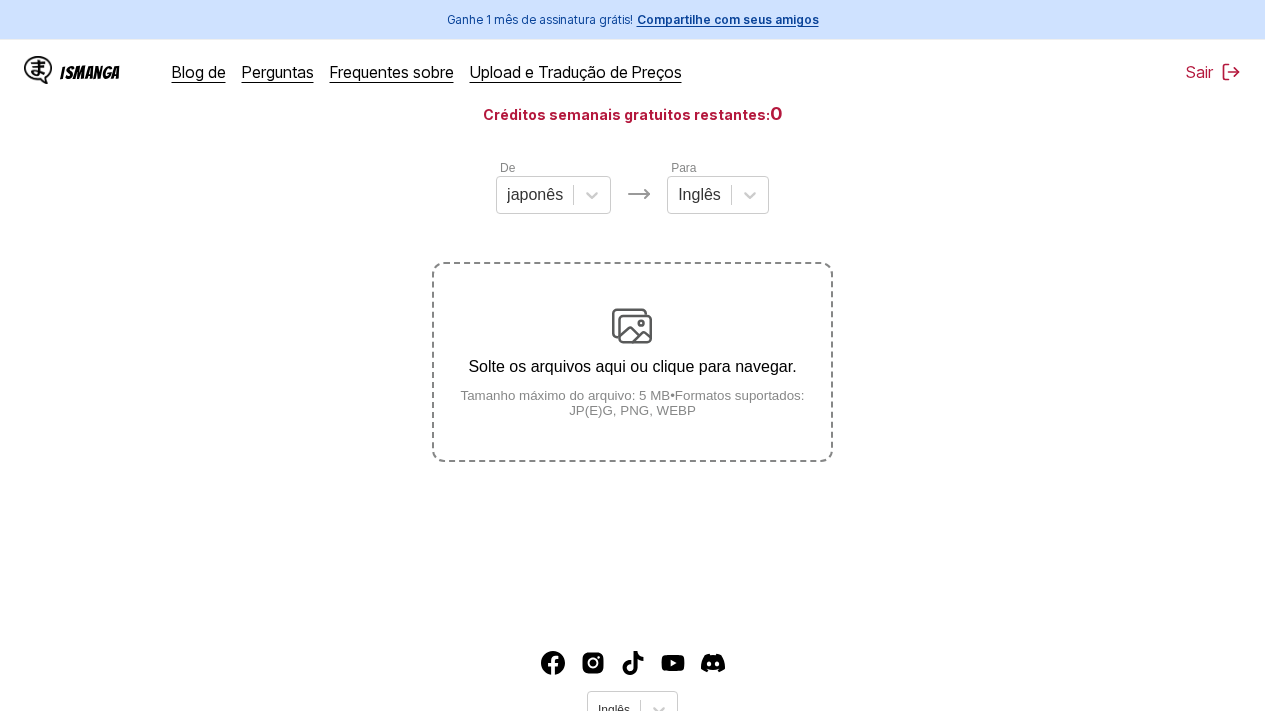 scroll, scrollTop: 0, scrollLeft: 0, axis: both 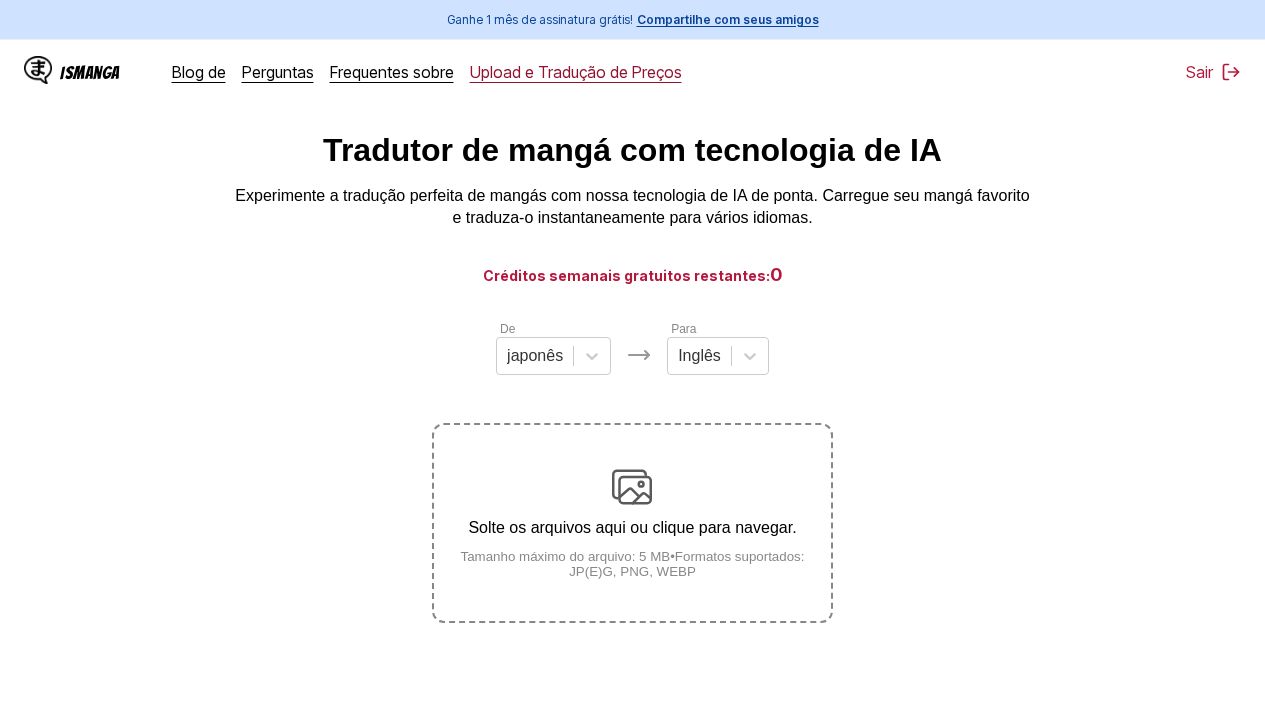 click on "Upload e Tradução de Preços" at bounding box center (576, 72) 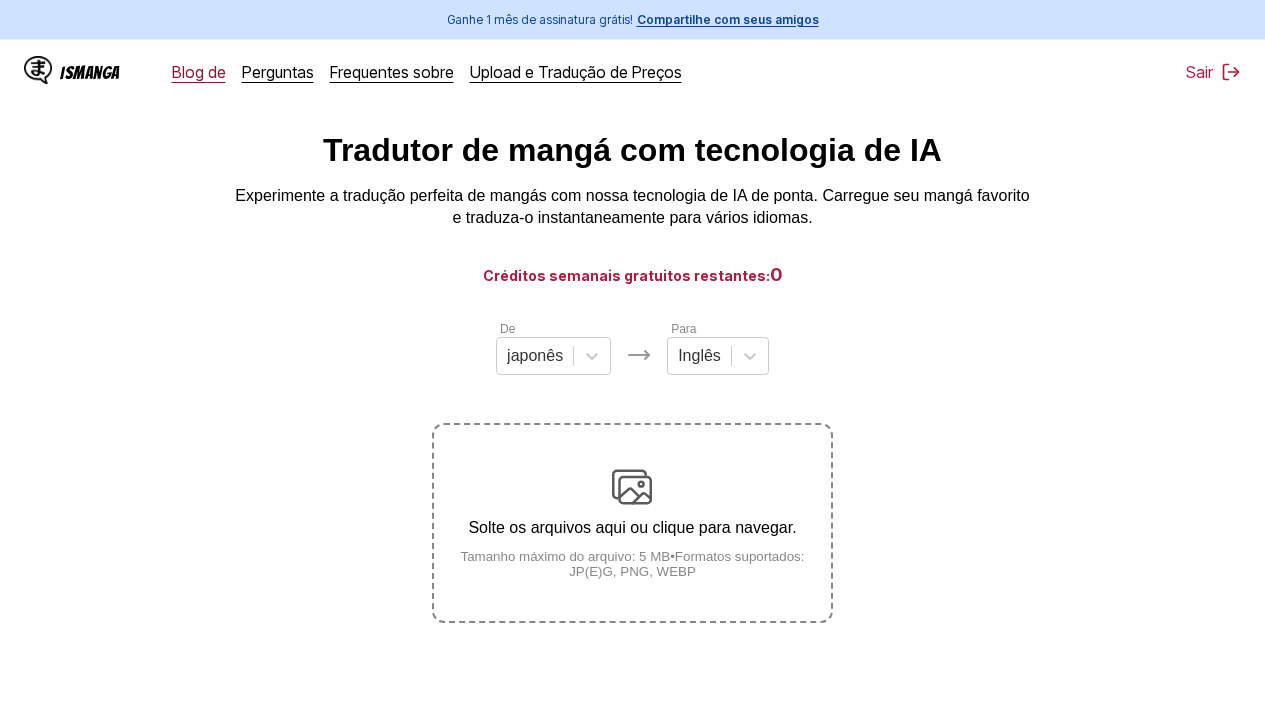 click on "Blog de" at bounding box center [199, 72] 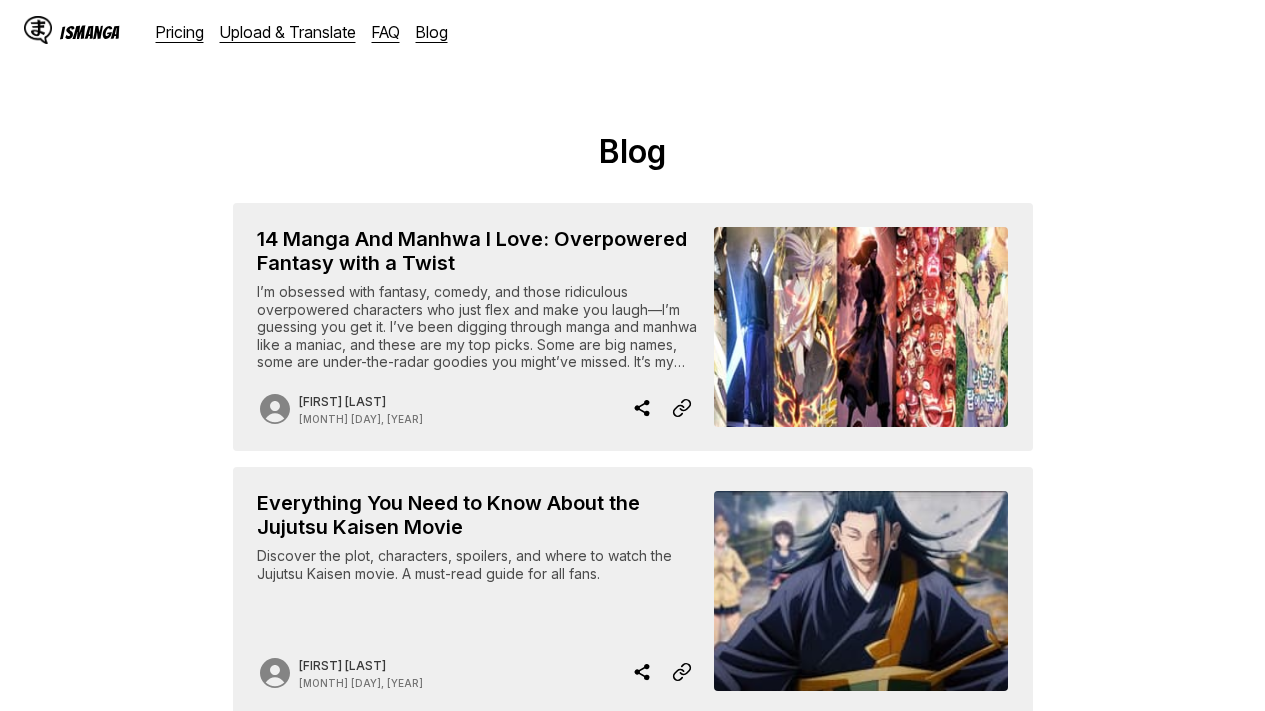 scroll, scrollTop: 0, scrollLeft: 0, axis: both 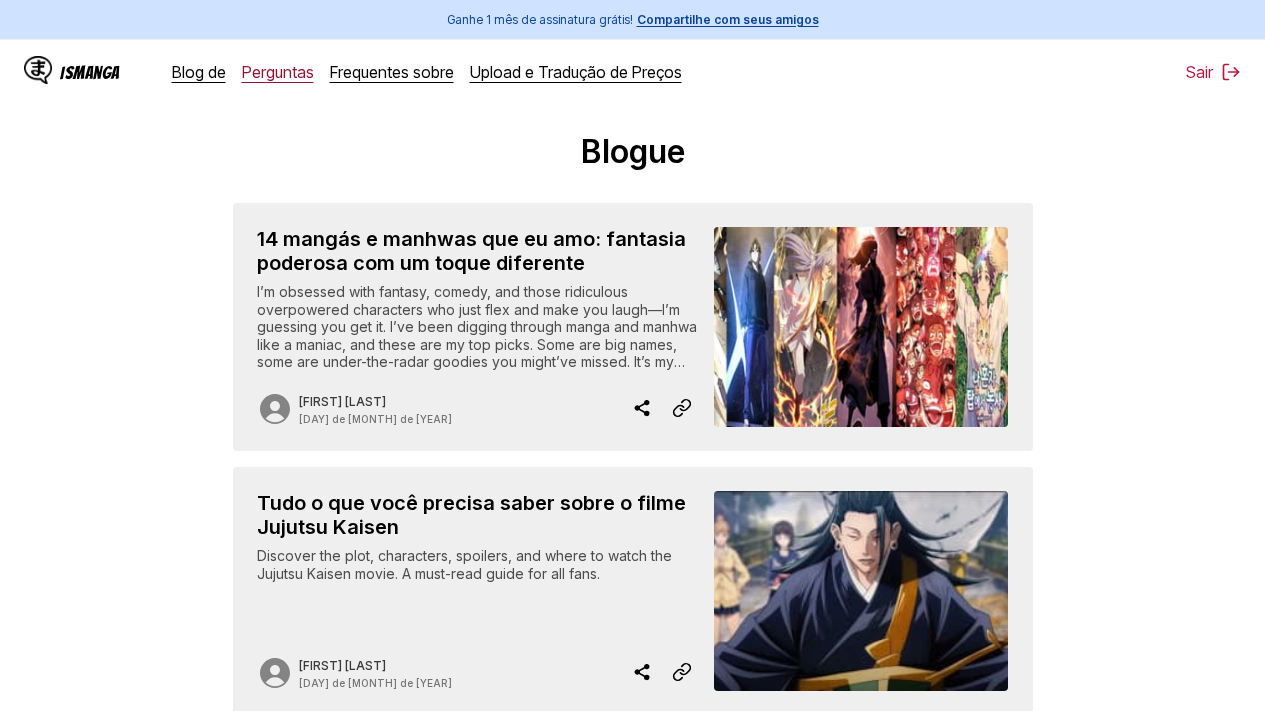 click on "Perguntas" at bounding box center (278, 72) 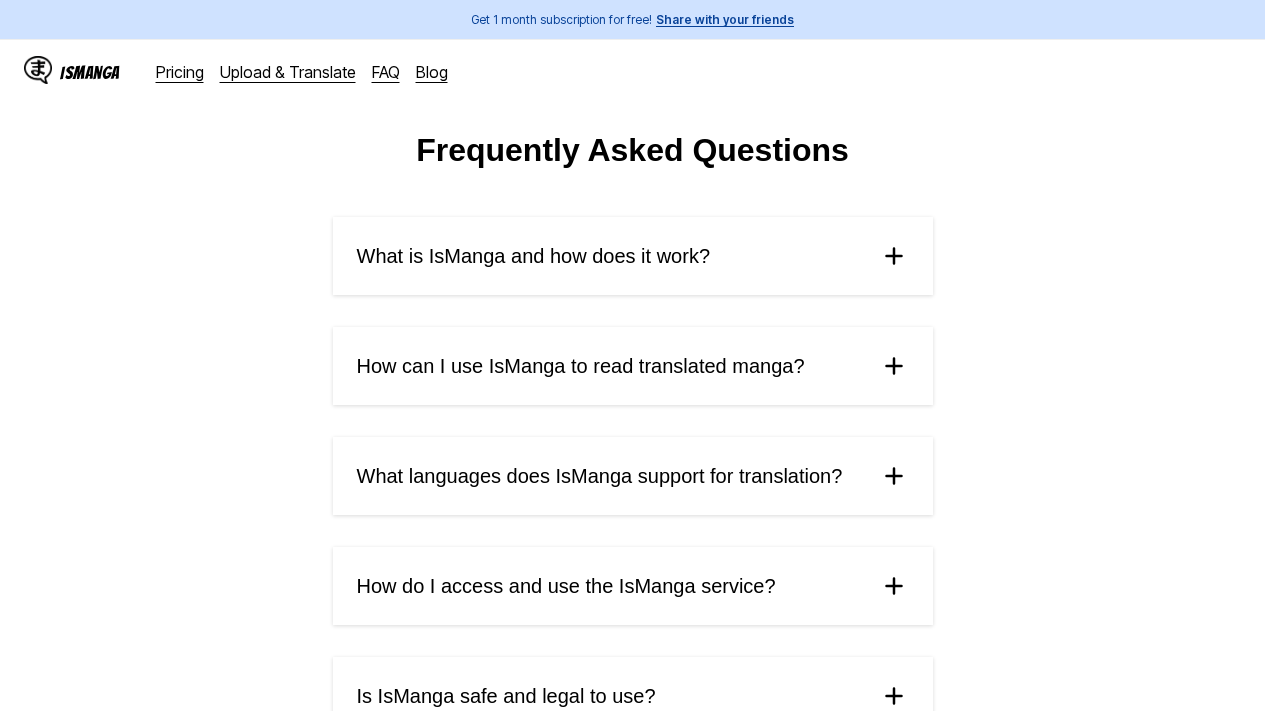 scroll, scrollTop: 0, scrollLeft: 0, axis: both 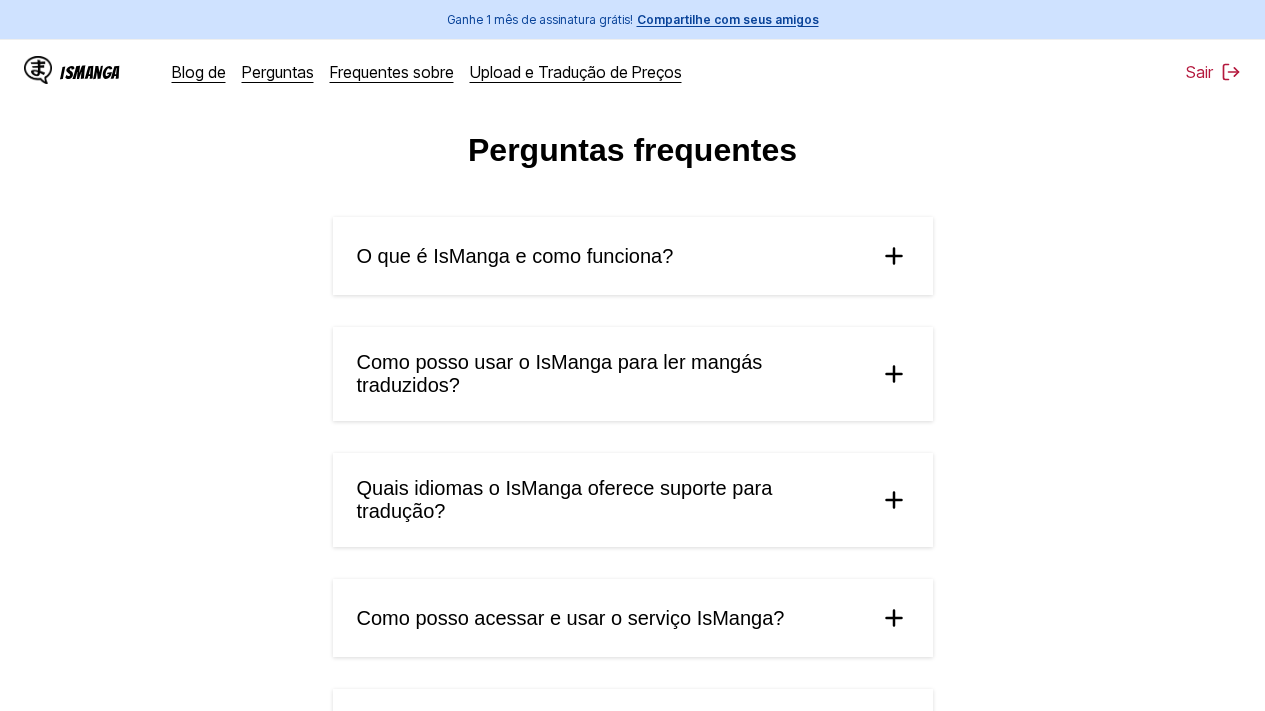 click on "IsManga" at bounding box center (90, 72) 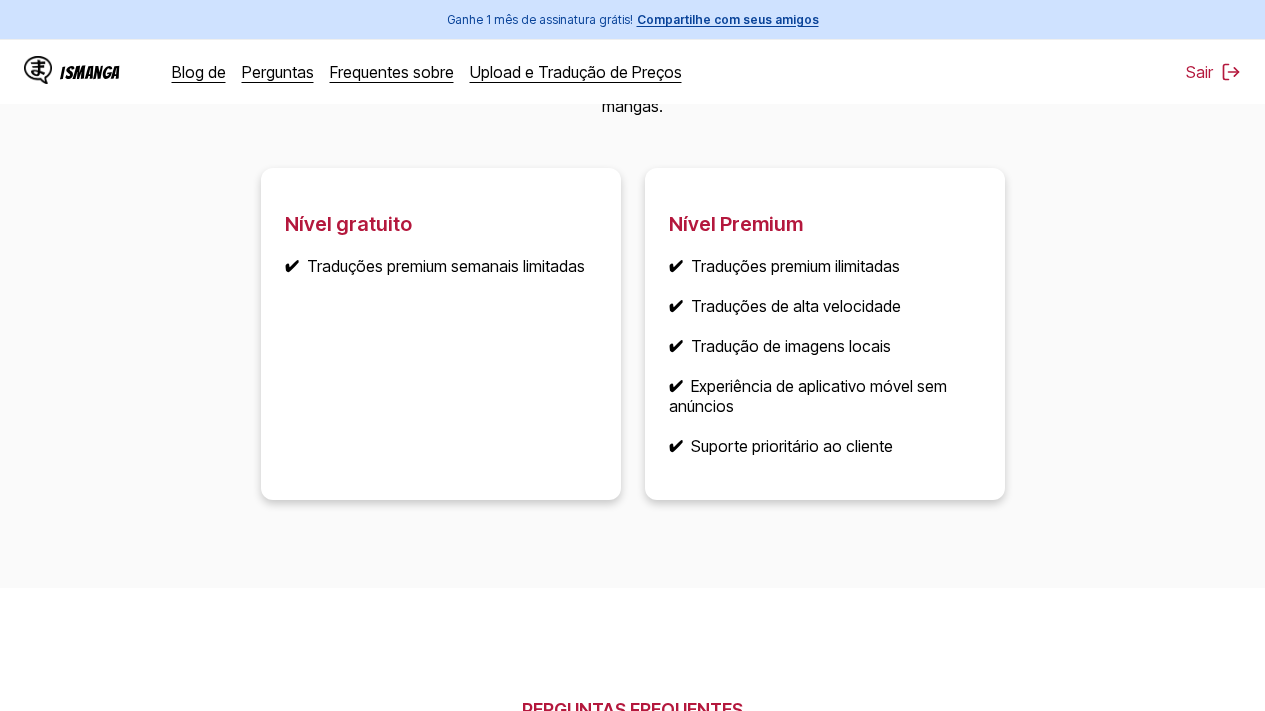scroll, scrollTop: 2649, scrollLeft: 0, axis: vertical 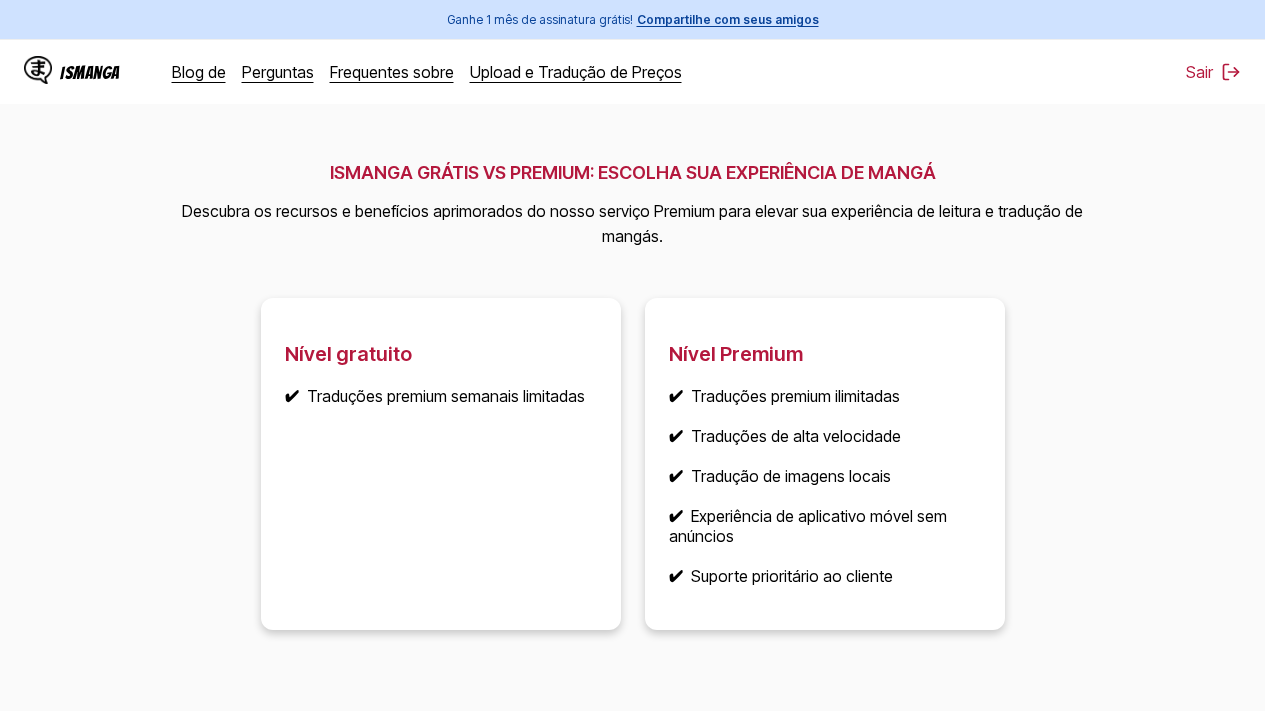 click on "✔  Traduções premium ilimitadas ✔  Traduções de alta velocidade ✔  Tradução de imagens locais ✔  Experiência de aplicativo móvel sem anúncios ✔  Suporte prioritário ao cliente" at bounding box center [441, 396] 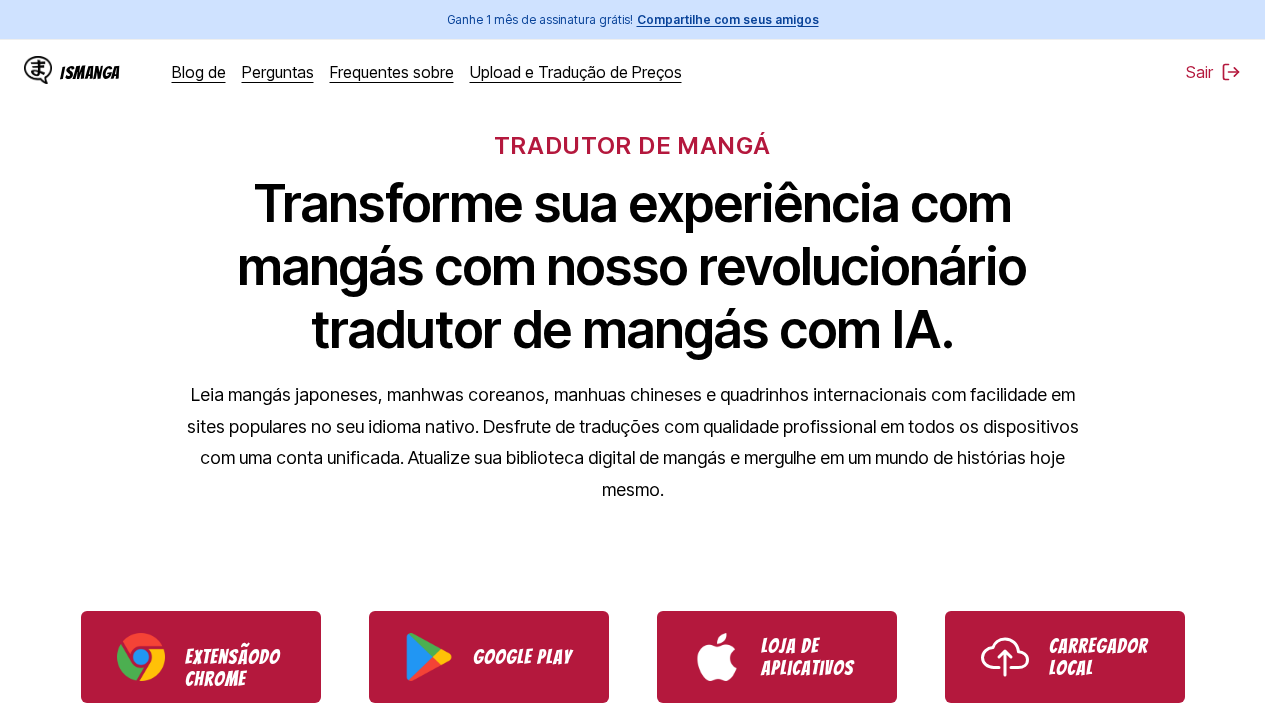 scroll, scrollTop: 200, scrollLeft: 0, axis: vertical 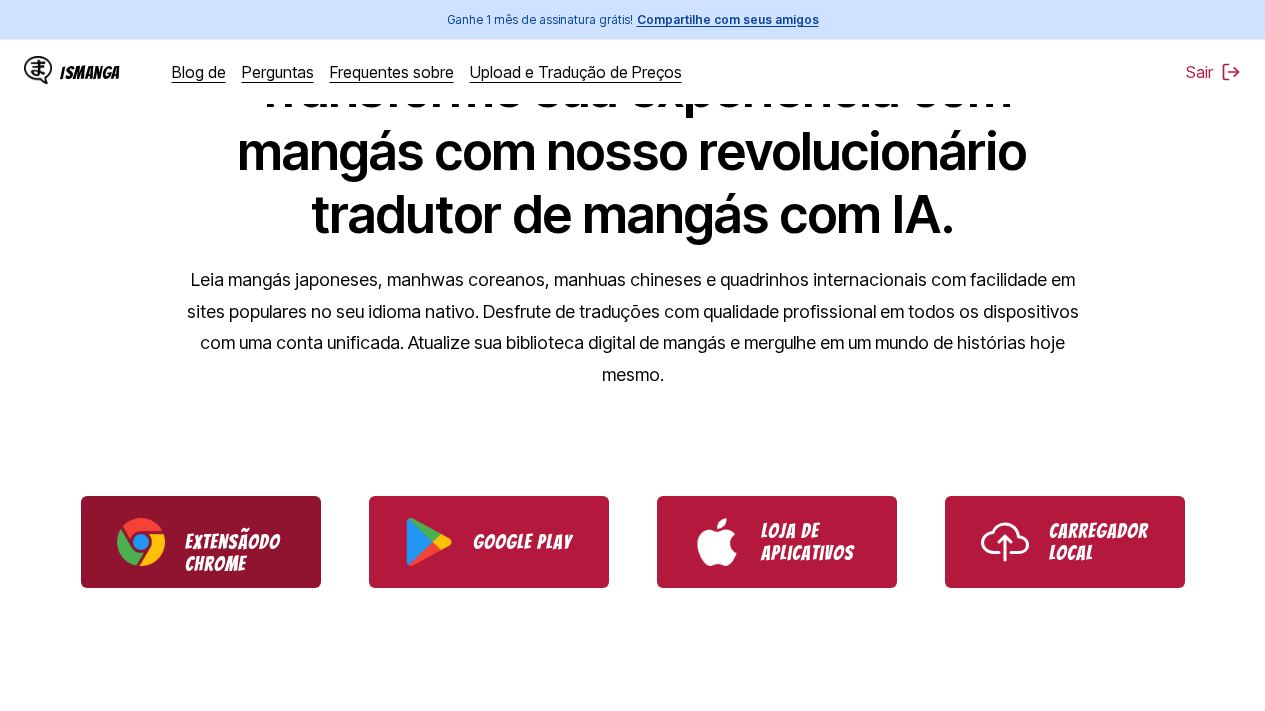 click on "Extensão  do Chrome" at bounding box center (201, 542) 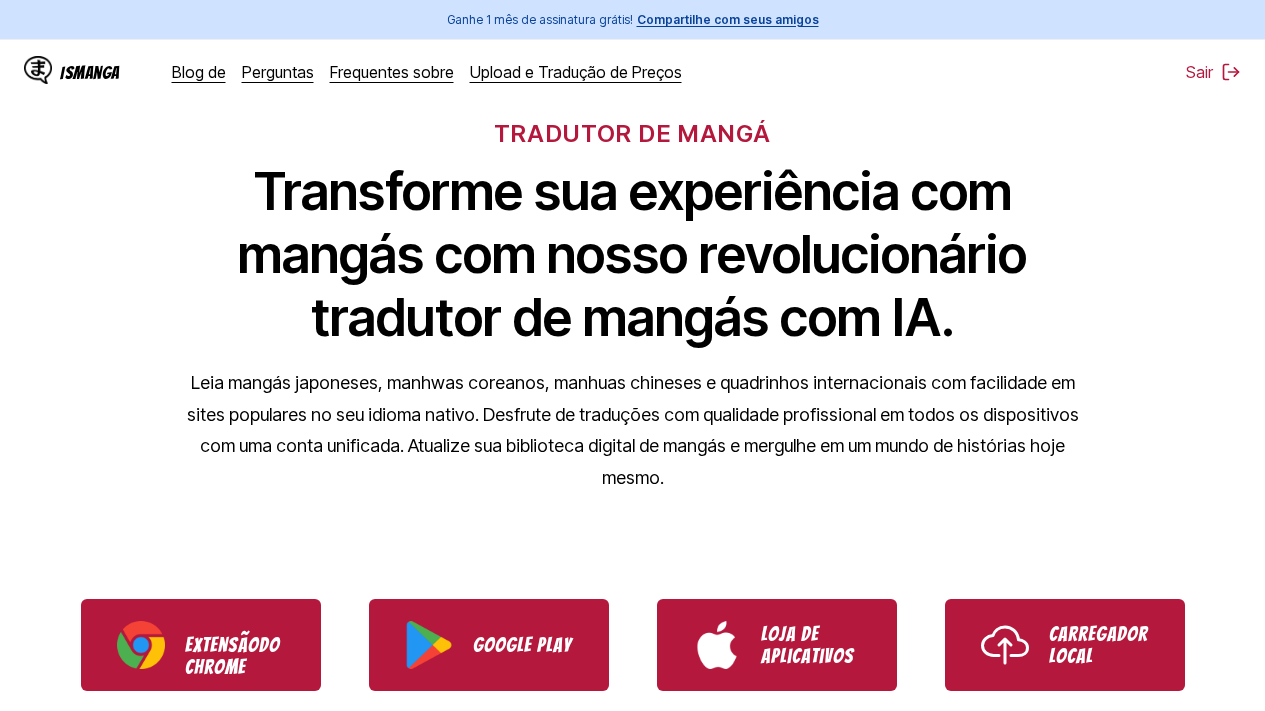 scroll, scrollTop: 0, scrollLeft: 0, axis: both 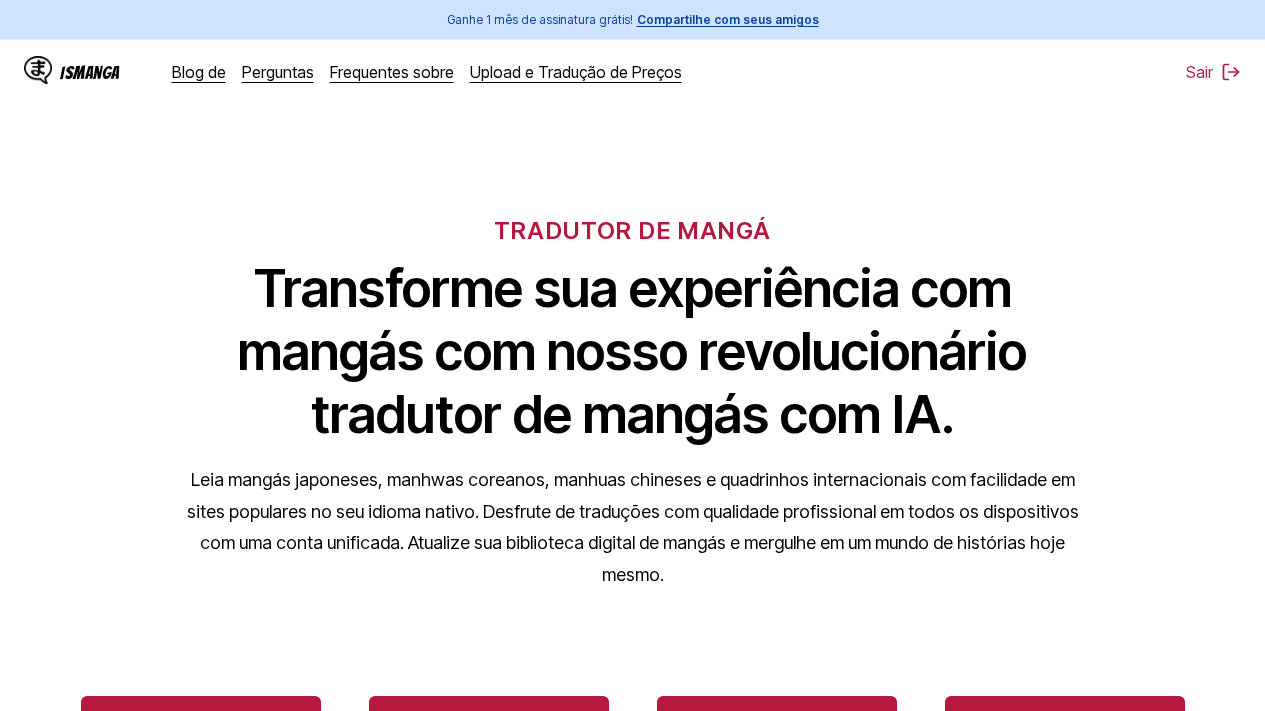 drag, startPoint x: 582, startPoint y: 1, endPoint x: 259, endPoint y: 132, distance: 348.55417 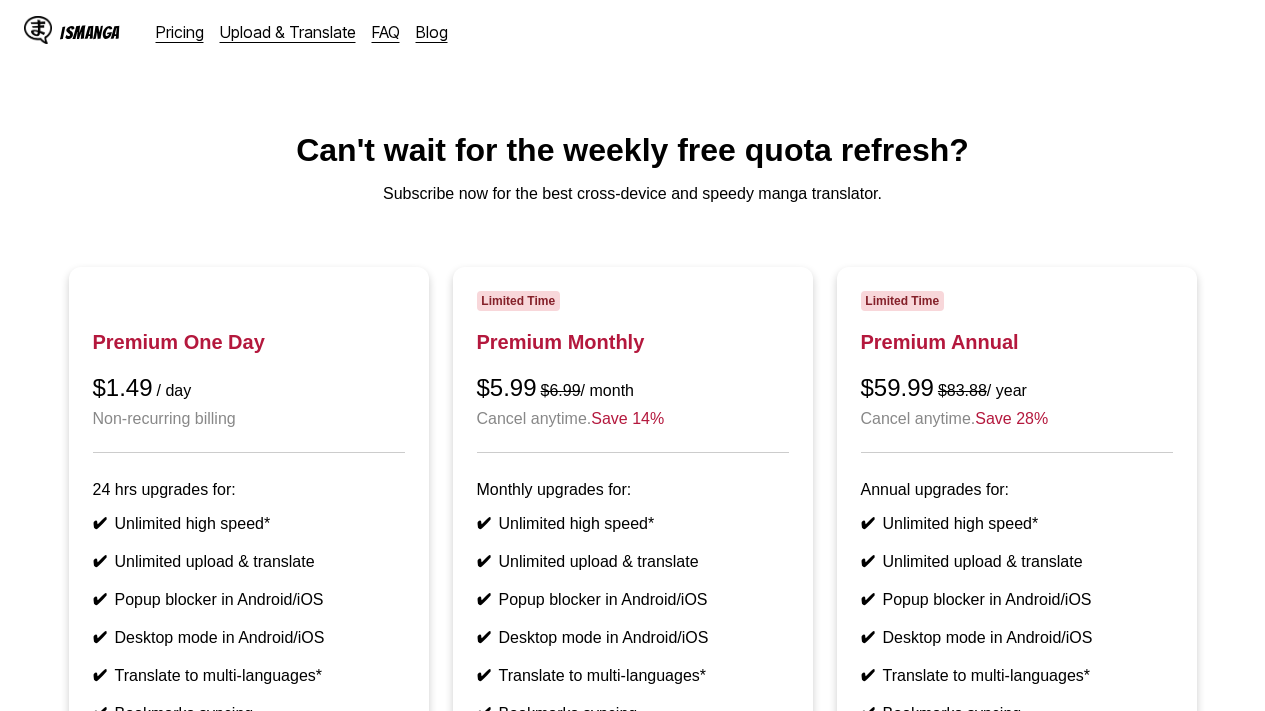scroll, scrollTop: 0, scrollLeft: 0, axis: both 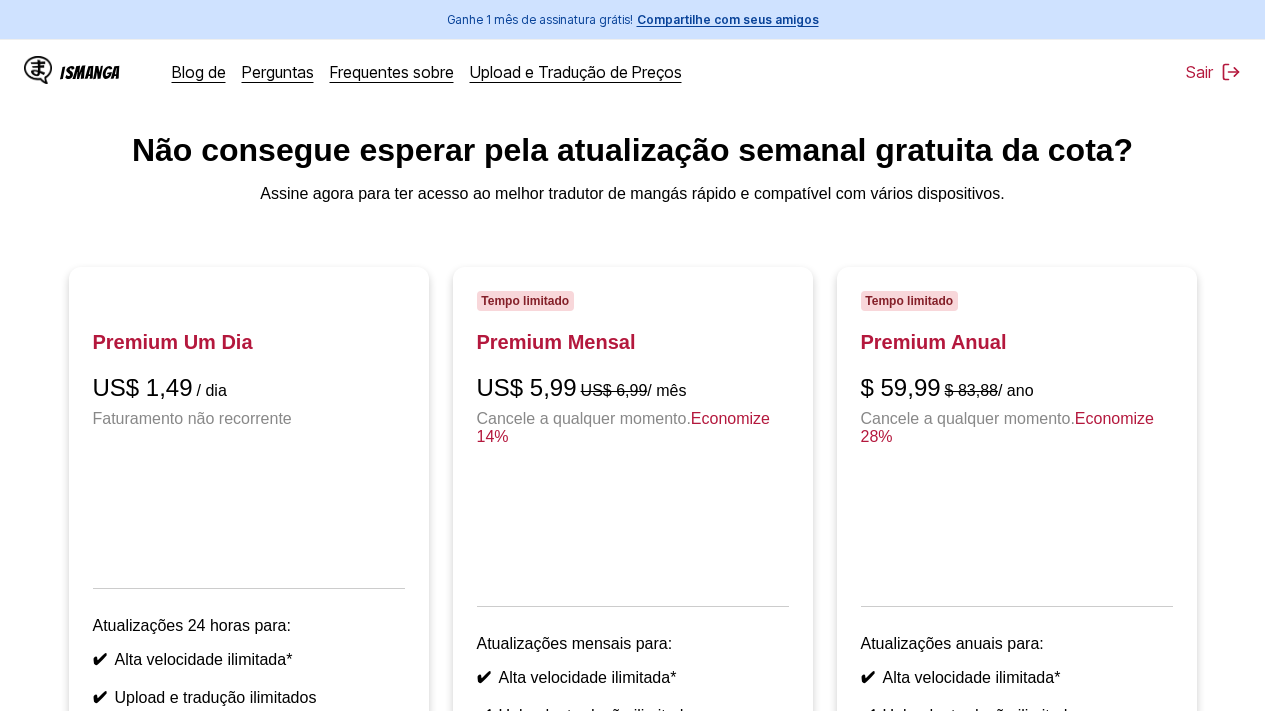 click on "IsManga" at bounding box center (90, 72) 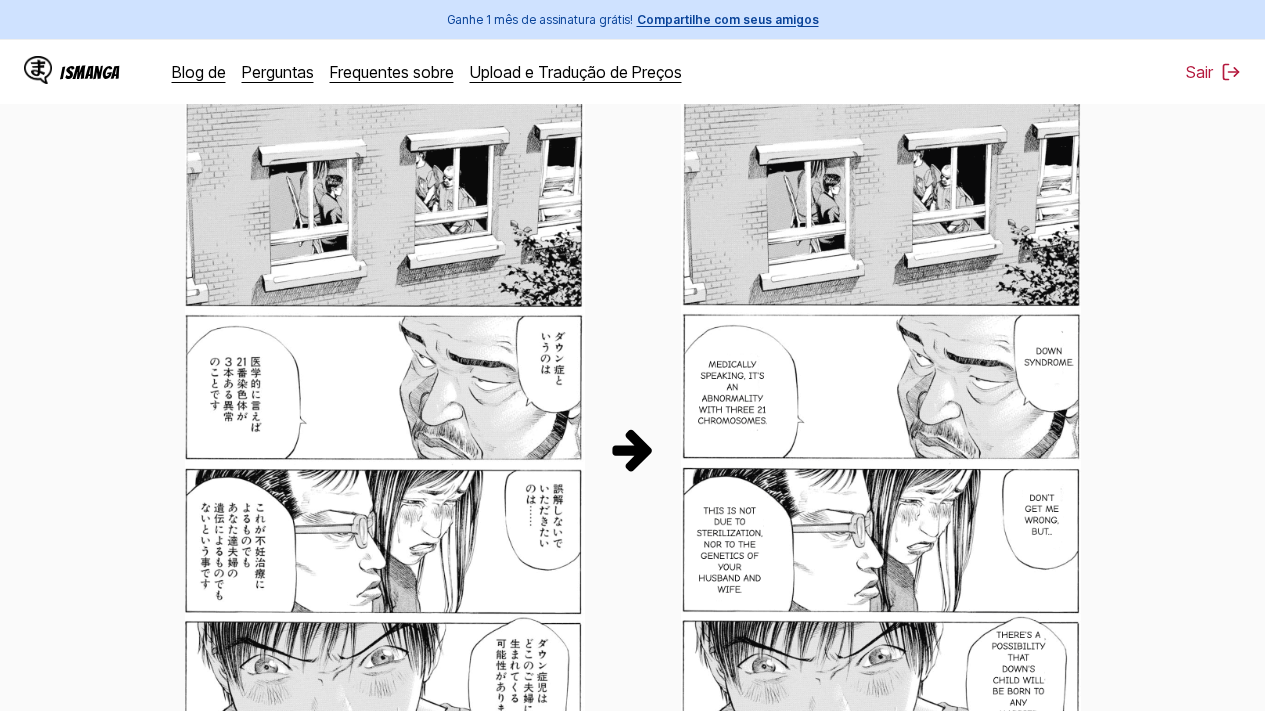 scroll, scrollTop: 1000, scrollLeft: 0, axis: vertical 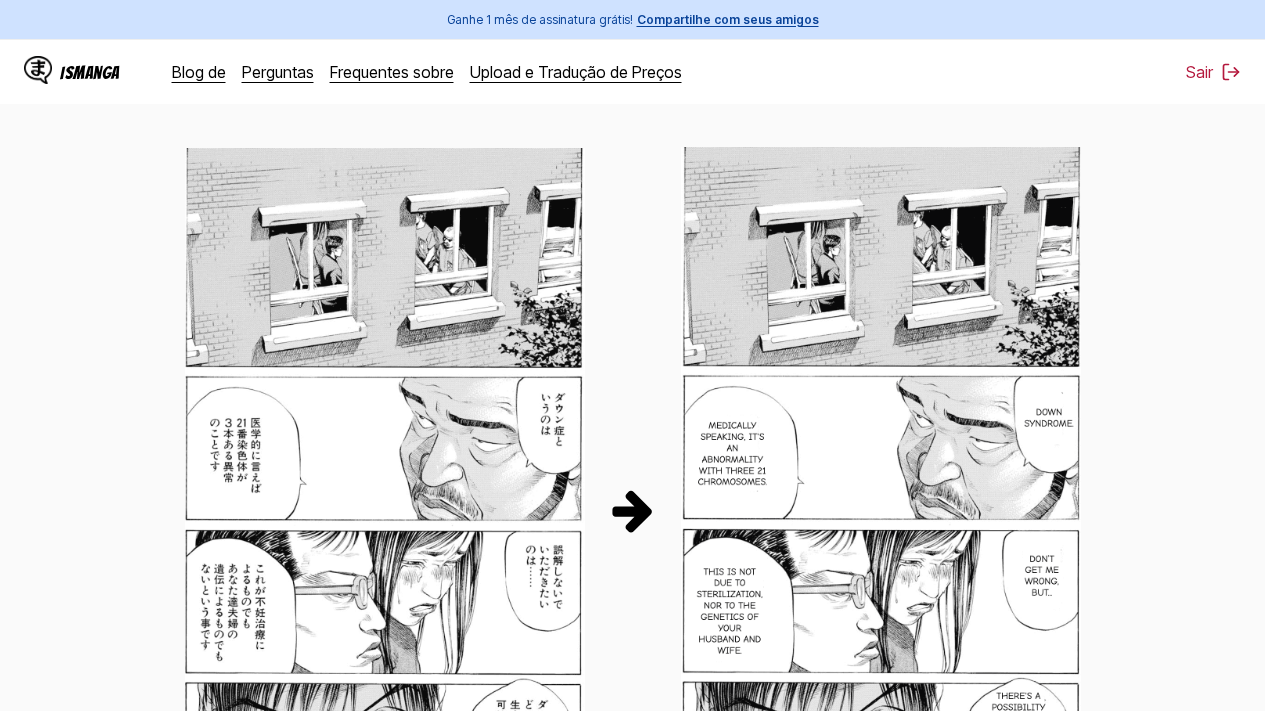 click on "IsManga" at bounding box center (90, 72) 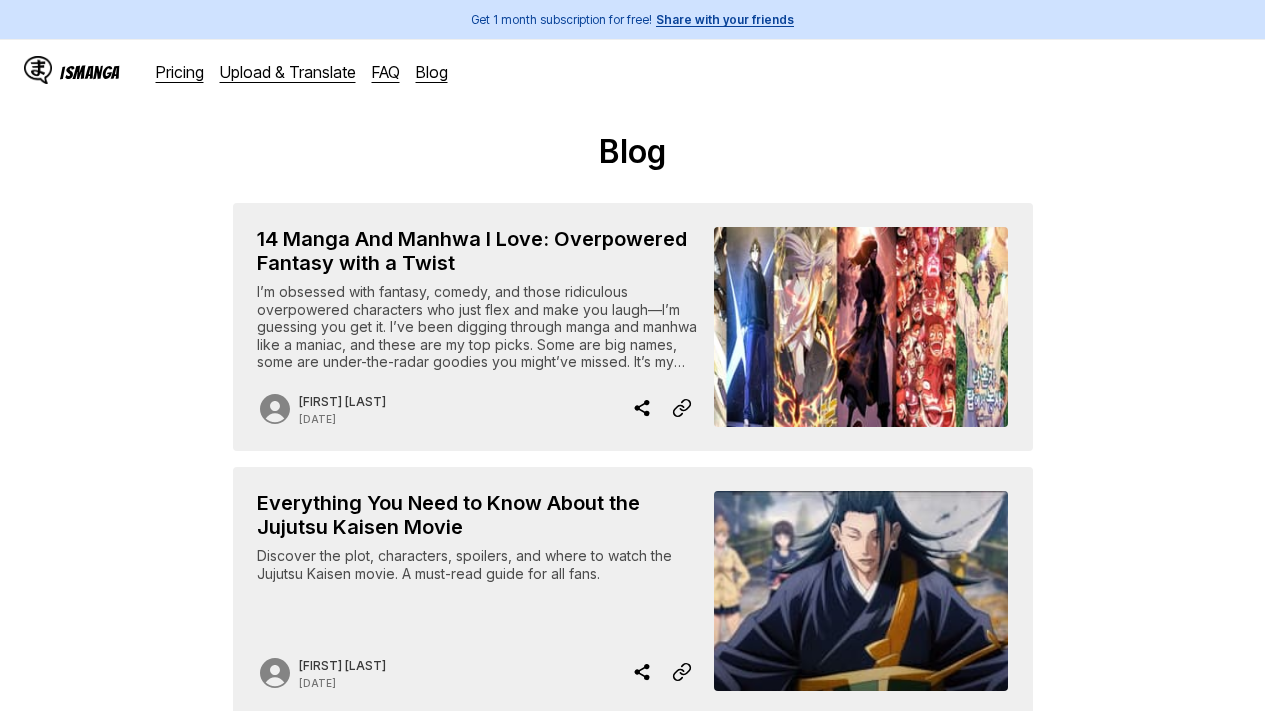 scroll, scrollTop: 0, scrollLeft: 0, axis: both 